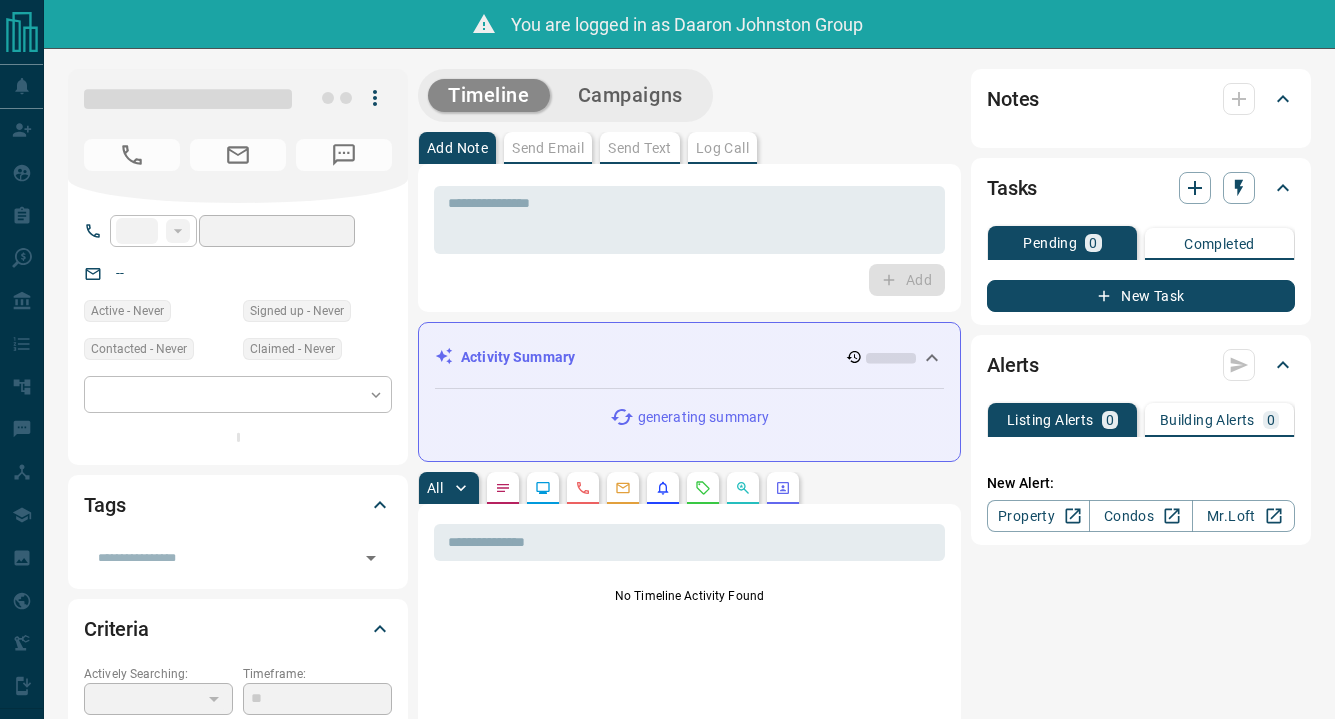 scroll, scrollTop: 0, scrollLeft: 0, axis: both 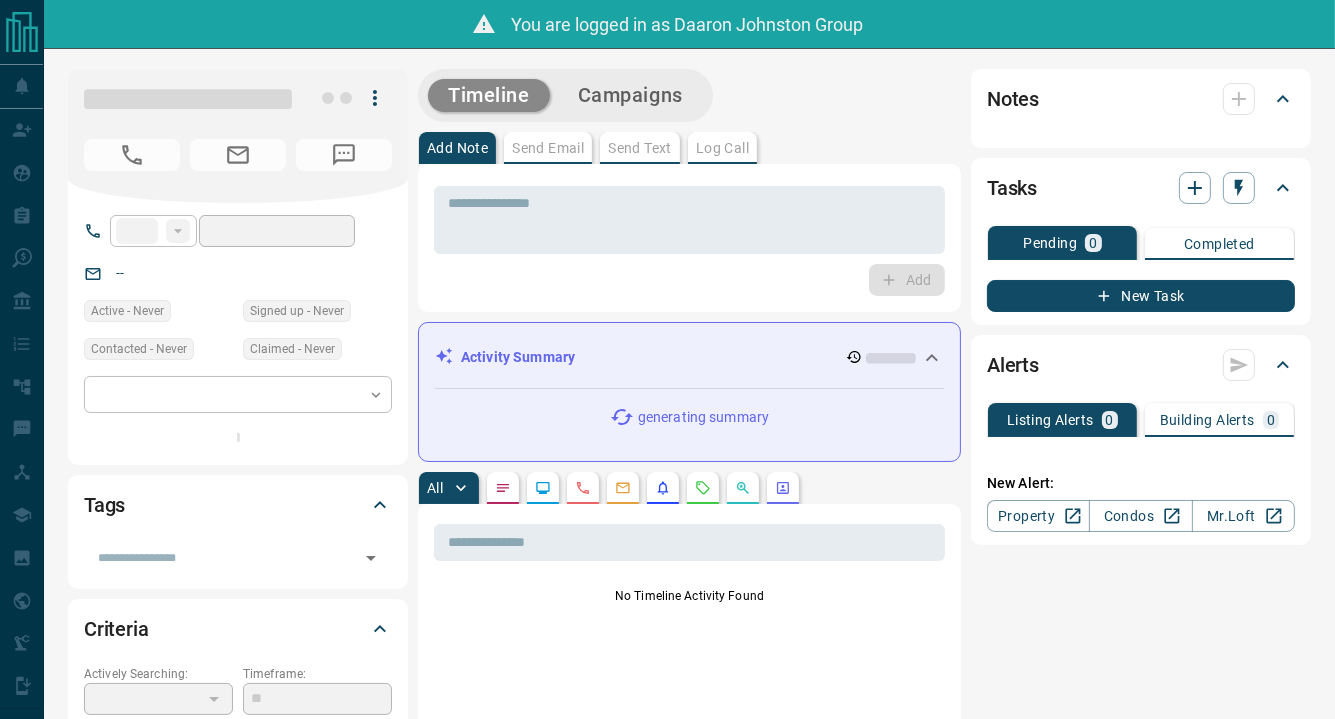 type on "**" 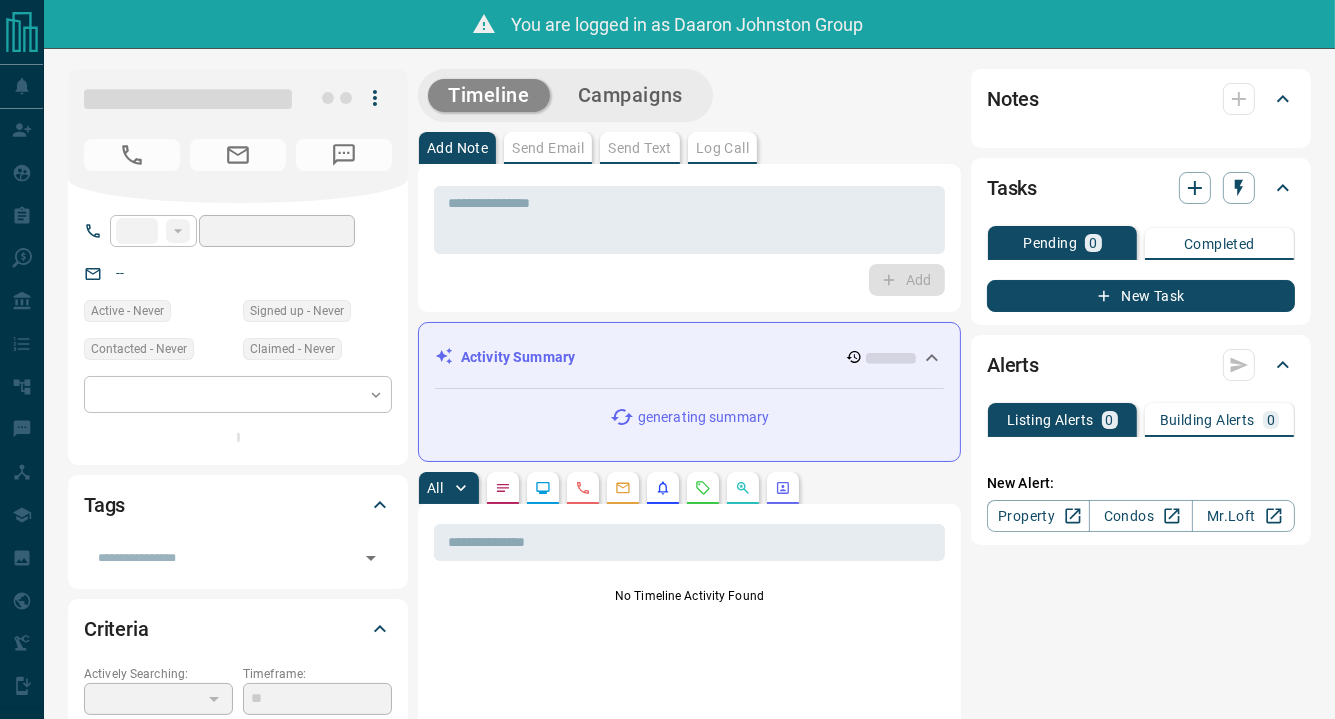 type on "**********" 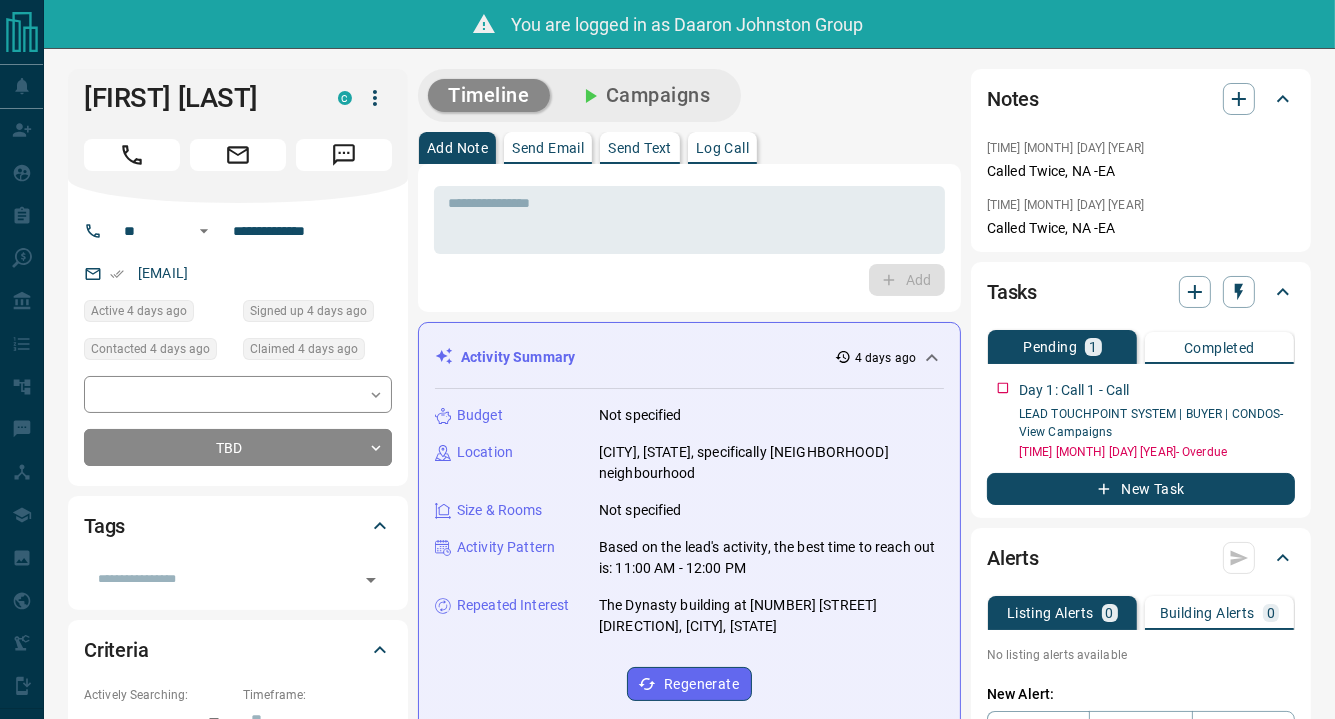 click on "Timeline Campaigns" at bounding box center [689, 95] 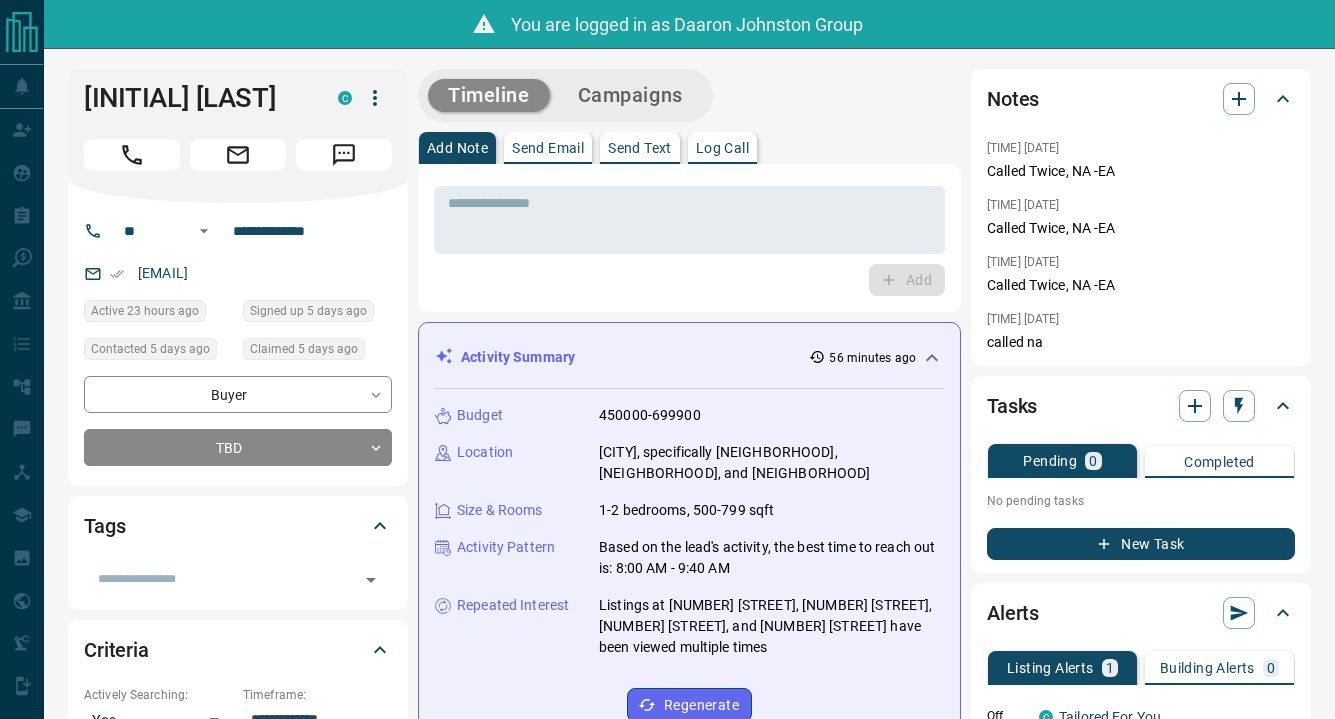 scroll, scrollTop: 0, scrollLeft: 0, axis: both 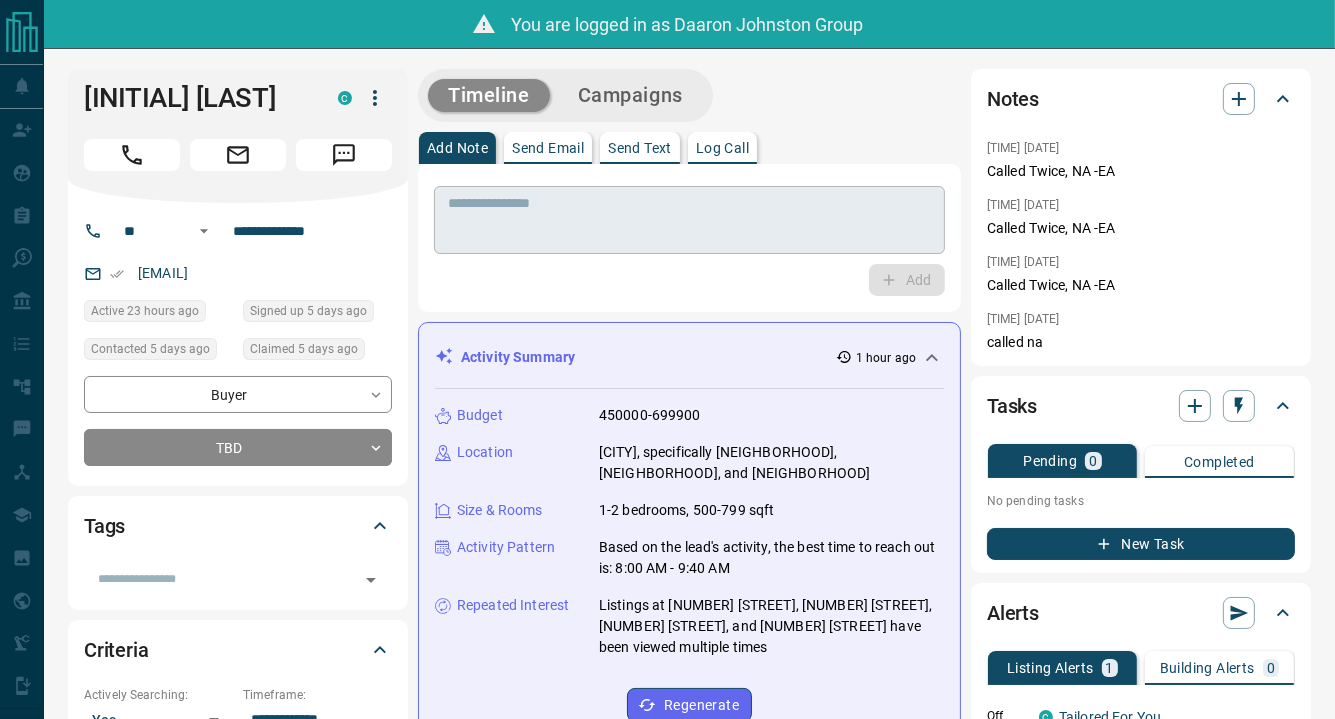 click at bounding box center [689, 220] 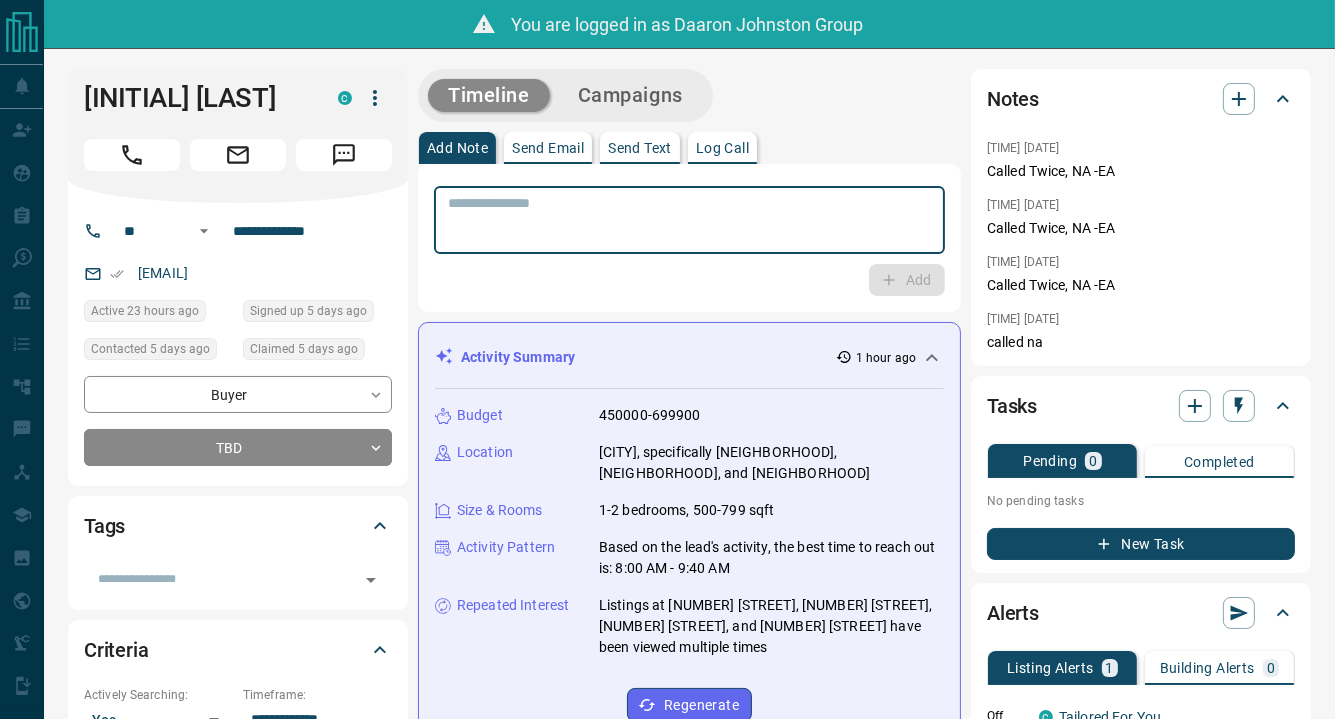 paste on "**********" 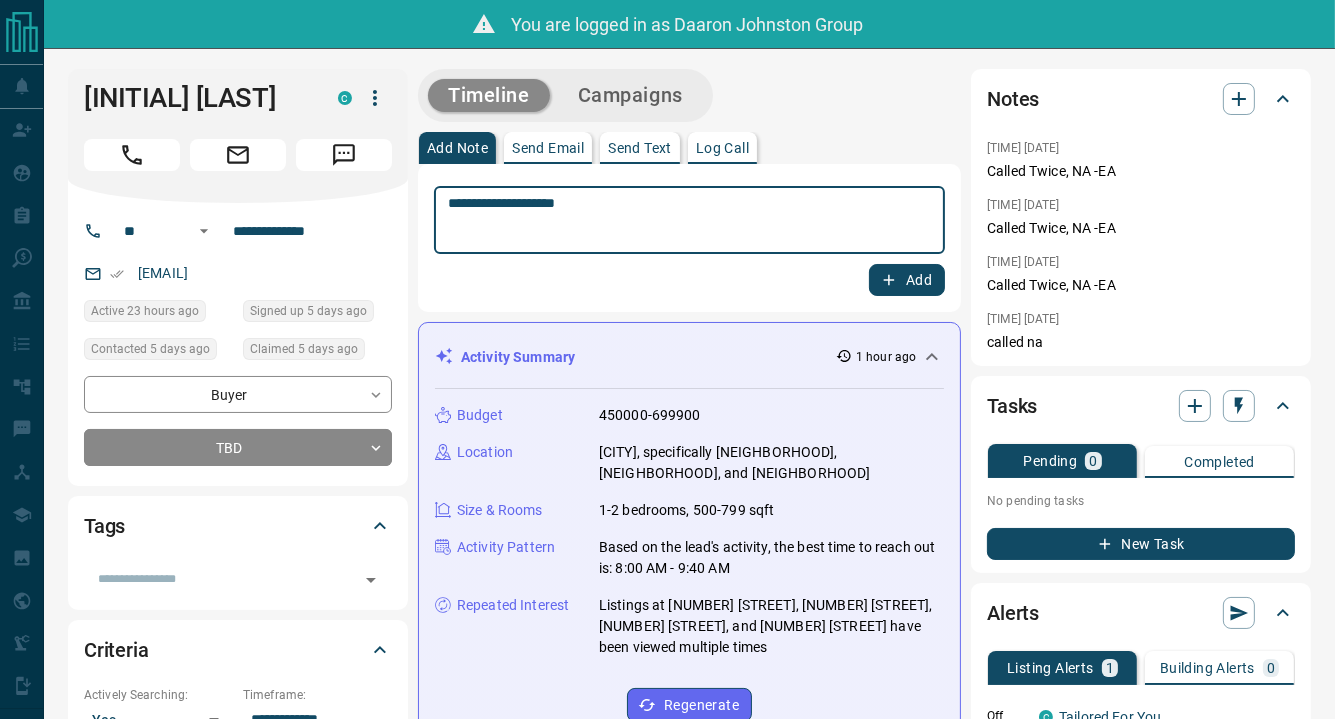 type on "**********" 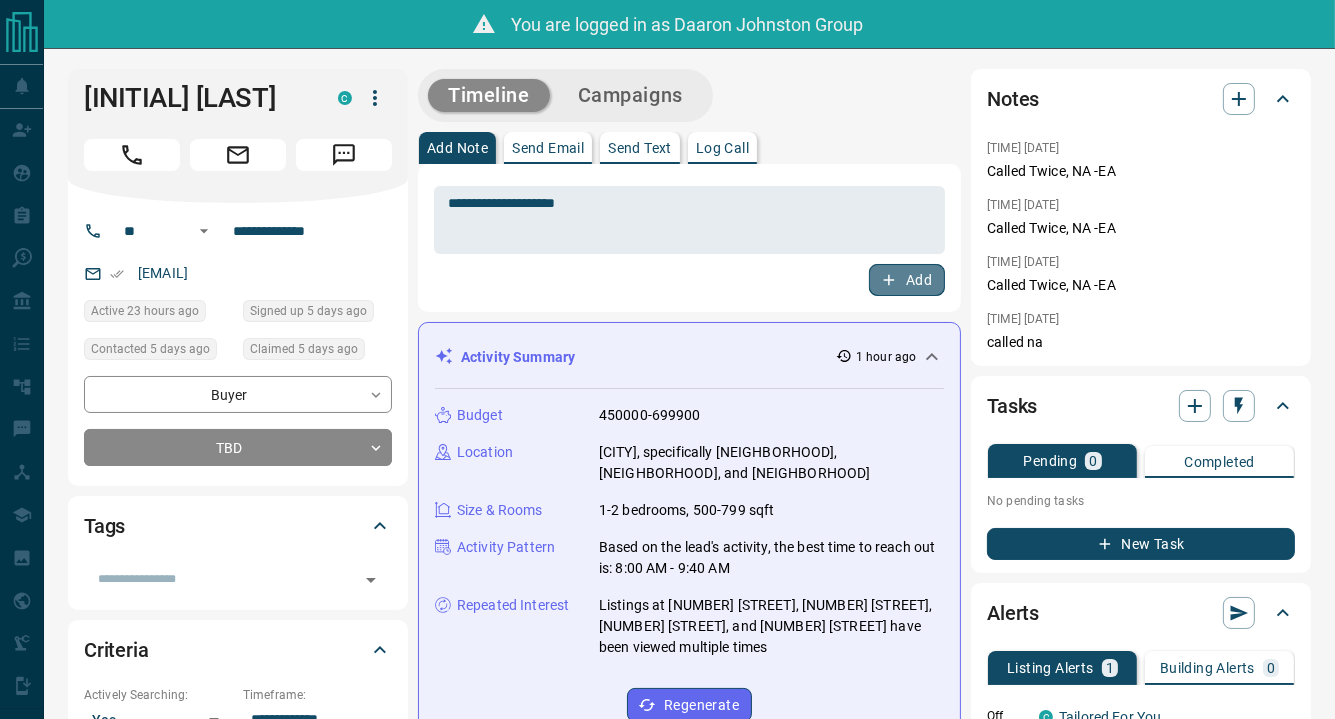 click on "Add" at bounding box center [907, 280] 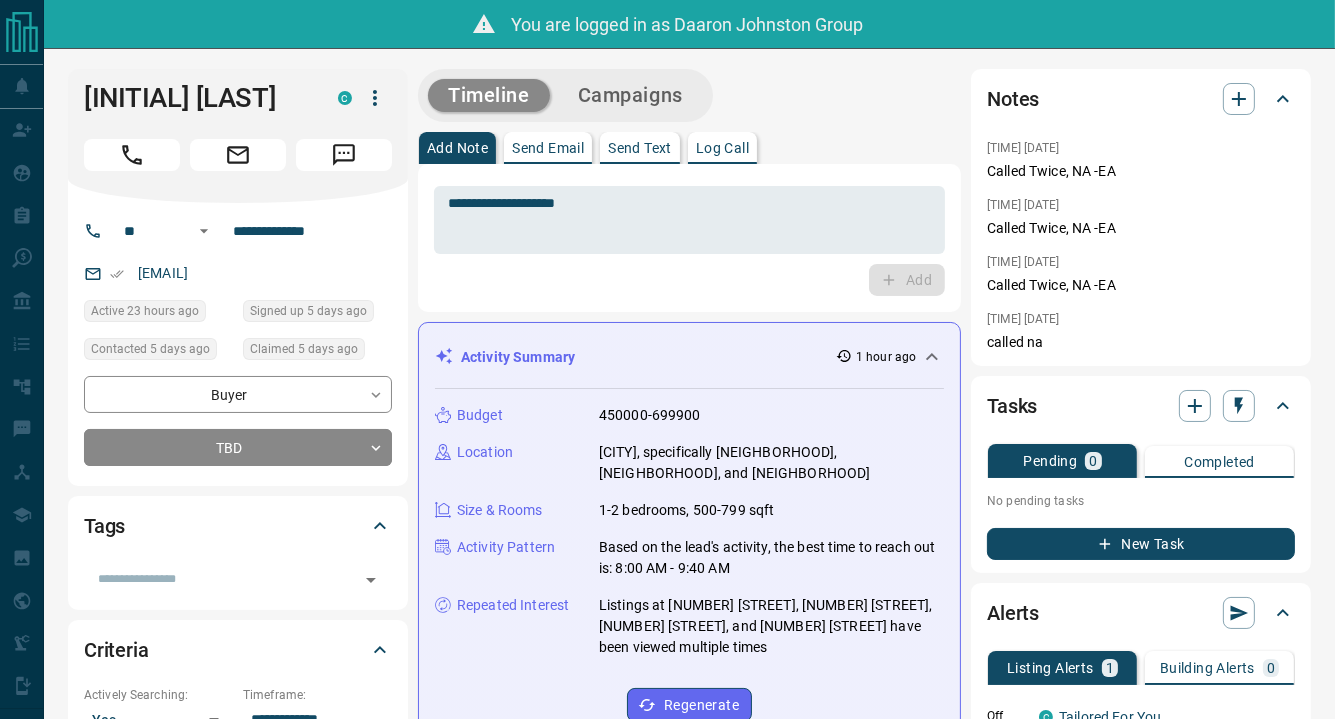 drag, startPoint x: 923, startPoint y: 129, endPoint x: 921, endPoint y: 114, distance: 15.132746 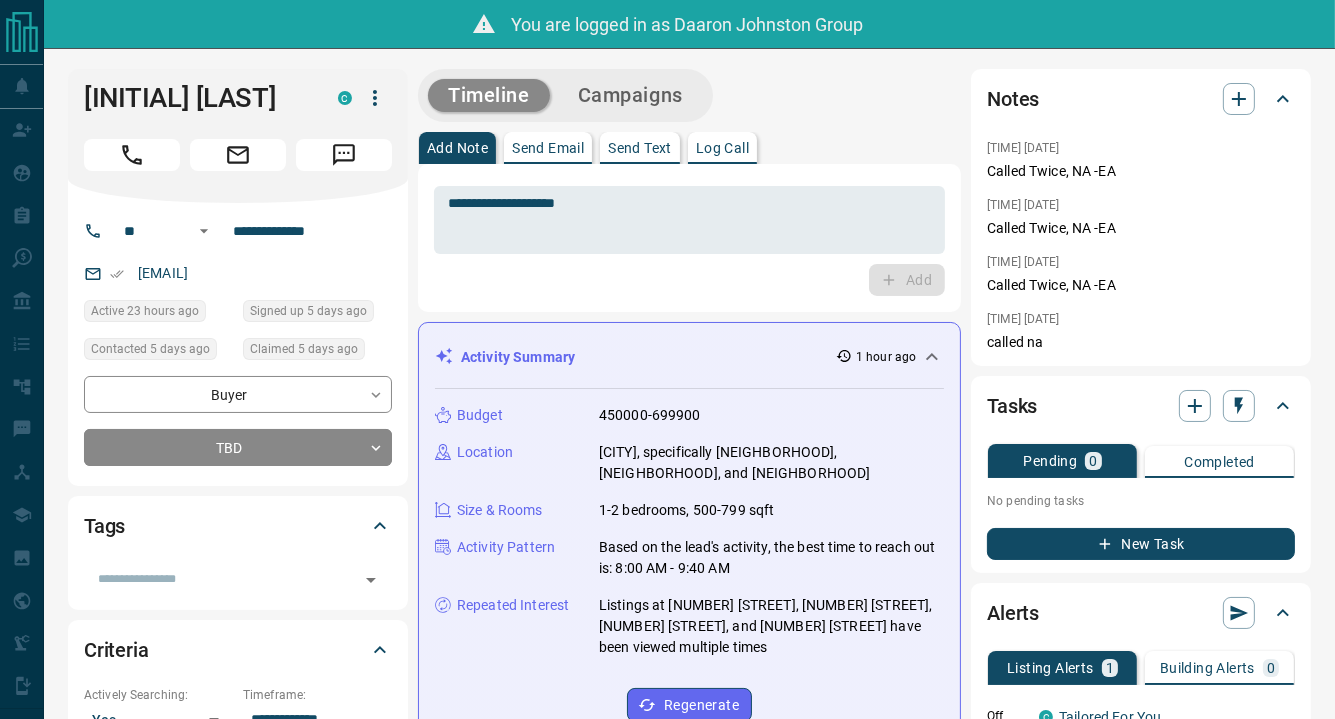 click on "Timeline Campaigns" at bounding box center [689, 95] 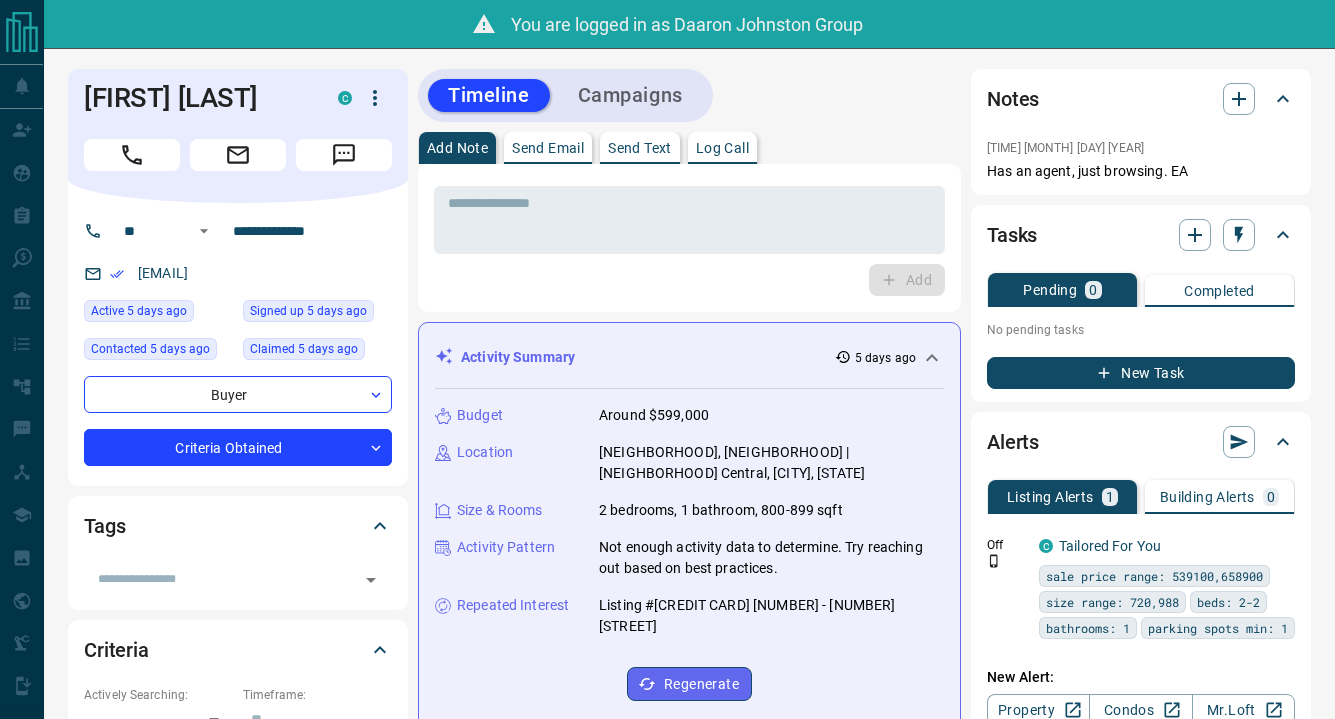 scroll, scrollTop: 0, scrollLeft: 0, axis: both 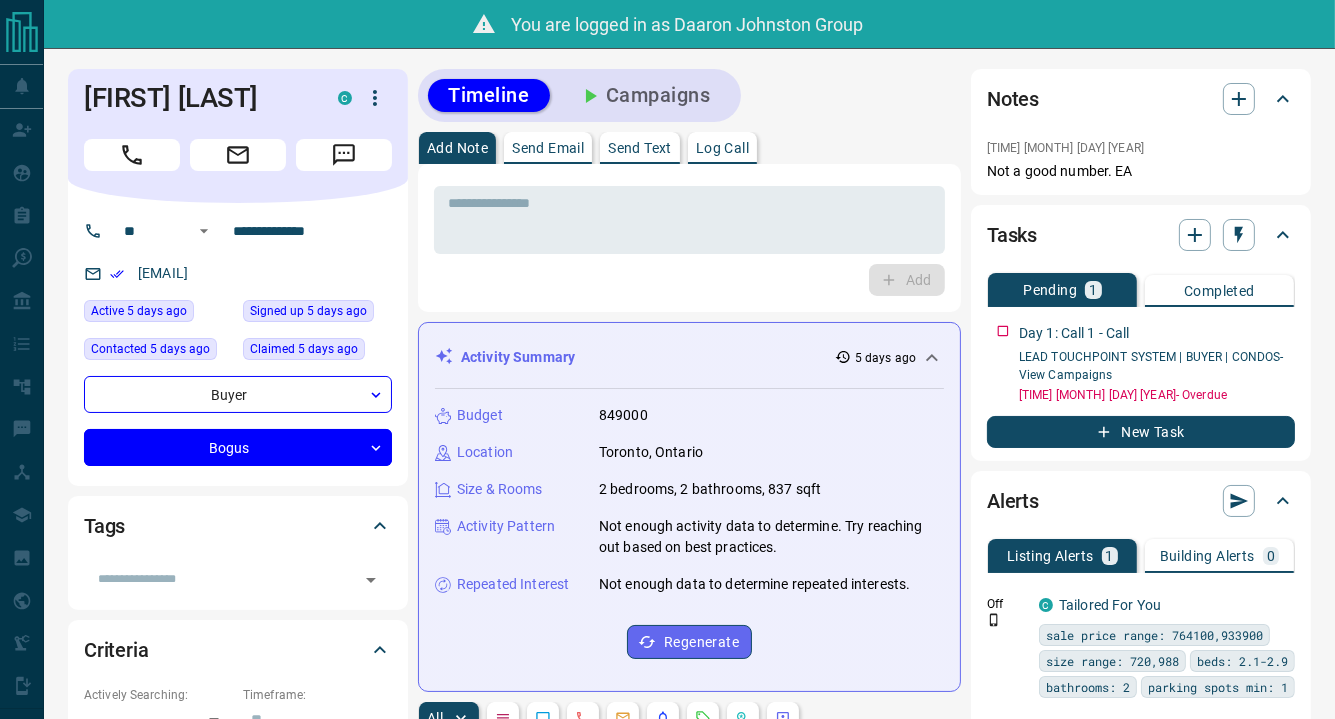 click on "Timeline Campaigns Add Note Send Email Send Text Log Call * ​ Add Activity Summary 5 days ago Budget 849000 Location Toronto, Ontario Size & Rooms 2 bedrooms, 2 bathrooms, 837 sqft Activity Pattern Not enough activity data to determine. Try reaching out based on best practices.  Repeated Interest Not enough data to determine repeated interests. Regenerate All ​ 4:01 pm Aug 3 2025 Task Completed Email 4:01 pm Aug 3 2025 Email - Automated Automated email was sent to Solamh Fontaliren from Daaron Johnston Group Buying means making big decisions fast – I can help you do it with confidence View Email 9:54 am Aug 3 2025 Email - Opened Solamh Fontaliren opened an email sent from Daaron Johnston Group Welcome to condos.ca! 3:55 pm Jul 31 2025 Campaign Error - Invalid Phone Number Failed to execute task for campaign due to an invalid phone number 3:55 pm Jul 31 2025 Task Completed Text 2:50 pm Jul 30 2025 Email - Automated Automated email was sent to Solamh Fontaliren from Daaron Johnston Group View Email Email" at bounding box center [689, 1253] 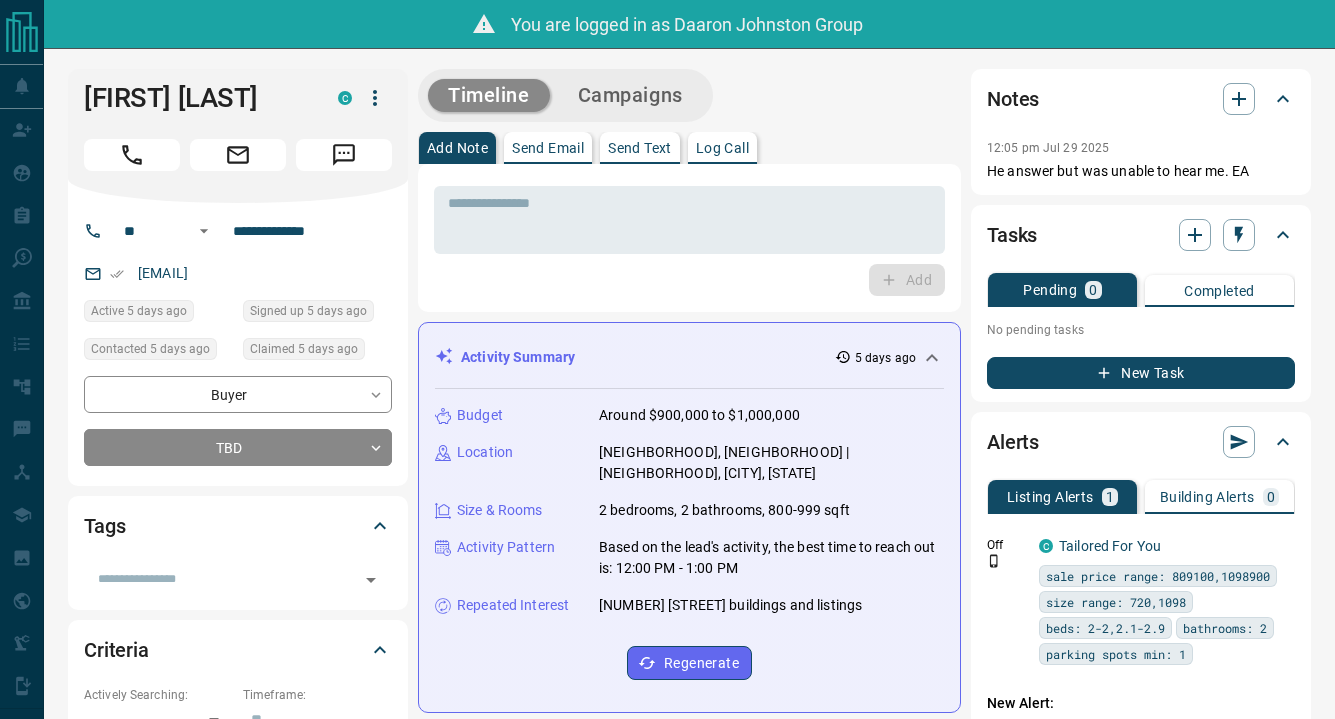 scroll, scrollTop: 0, scrollLeft: 0, axis: both 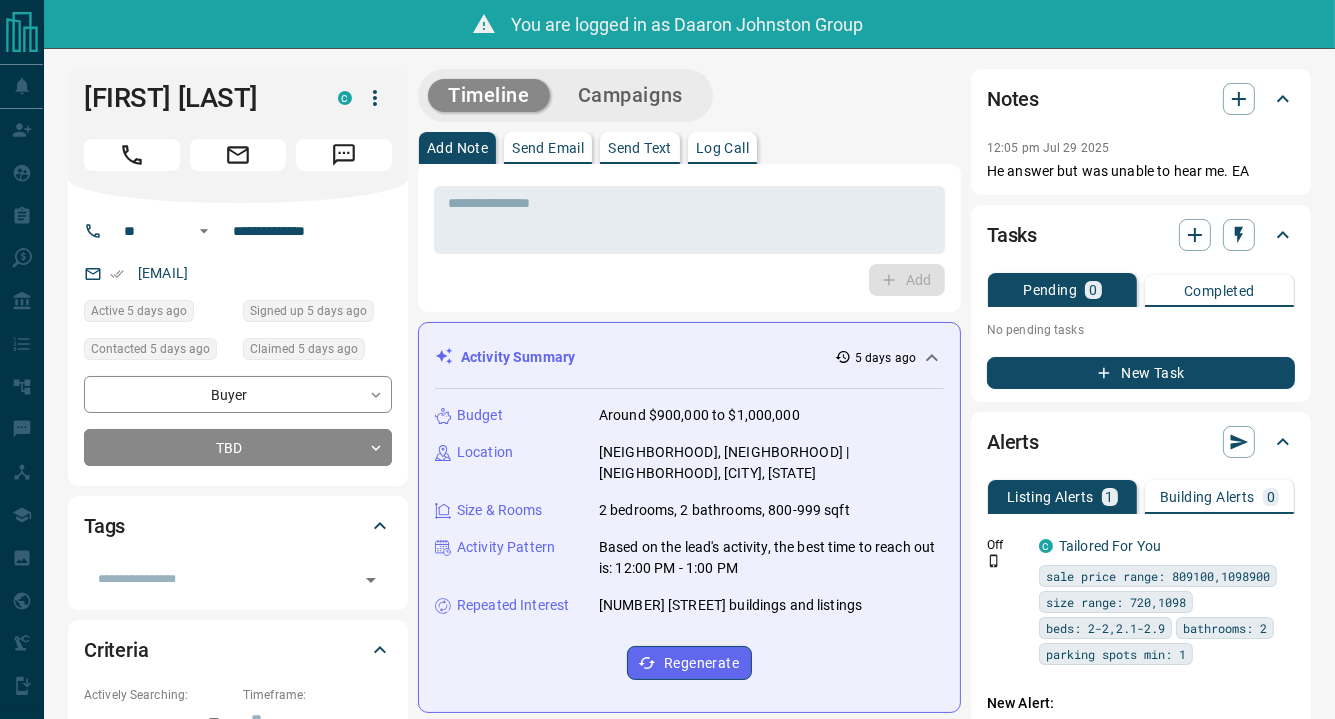 click on "Timeline Campaigns Add Note Send Email Send Text Log Call * ​ Add Activity Summary 5 days ago Budget Around $900,000 to $1,000,000 Location Rosedale-Moore Park, Midtown | Central, Toronto, Ontario Size & Rooms 2 bedrooms, 2 bathrooms, 800-999 sqft Activity Pattern Based on the lead's activity, the best time to reach out is:  12:00 PM - 1:00 PM Repeated Interest 825 Church Street buildings and listings Regenerate All ​ 12:05 pm Jul 29 2025 Note Action Note Added  by  Daaron Johnston Group He answer but was unable to hear me. EA 12:05 pm Jul 29 2025 Phone Call - Outgoing Manual Daaron Johnston Group  called  Tim Borkhodoev Called From:  +12312312233 Number Called:  6479646595 12:05 pm Jul 29 2025 Email - Delivered Email from Daaron Johnston Group delivered to Tim Borkhodoev Welcome to condos.ca! View Email 12:04 pm Jul 29 2025 Lead Claimed Daaron Johnston Group claimed Tim from the lead pool   12:03 pm Jul 29 2025 Viewed a Listing C 620 - 825 Church St , Rosedale-Moore Park, Midtown | Central, Toronto 2 2 C" at bounding box center (689, 1126) 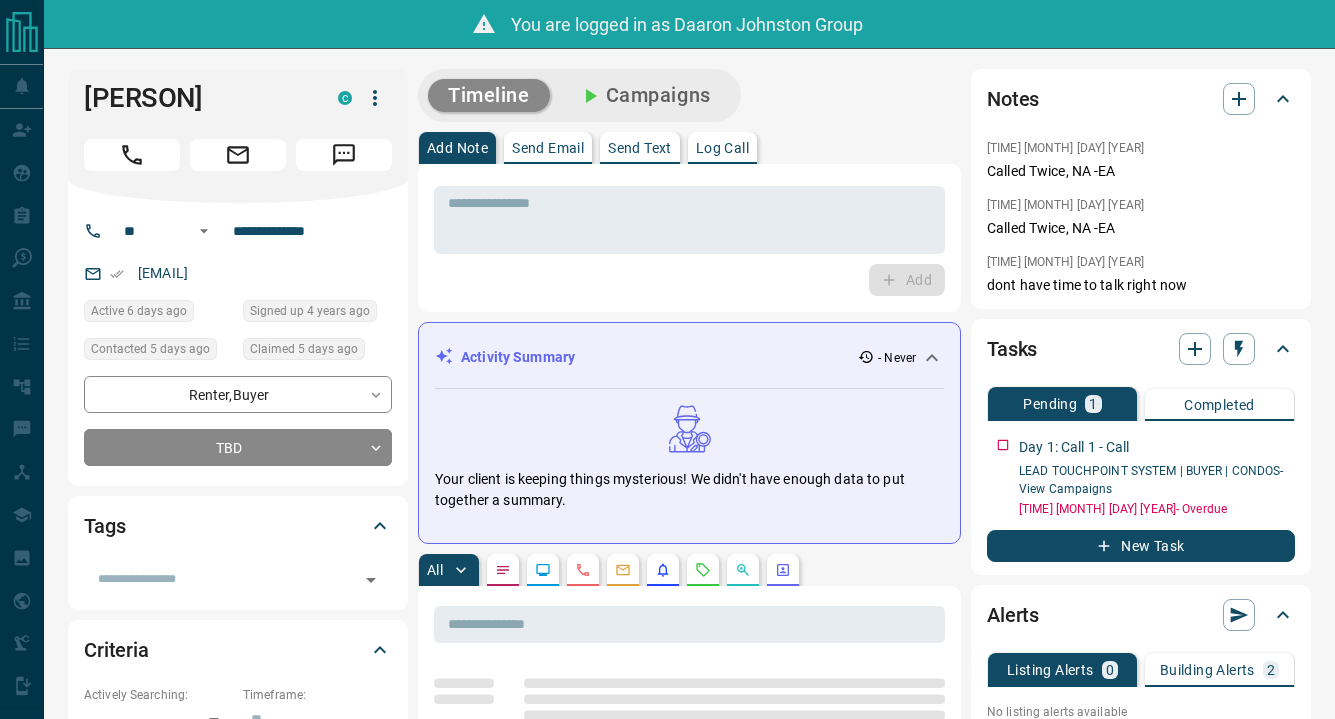 scroll, scrollTop: 0, scrollLeft: 0, axis: both 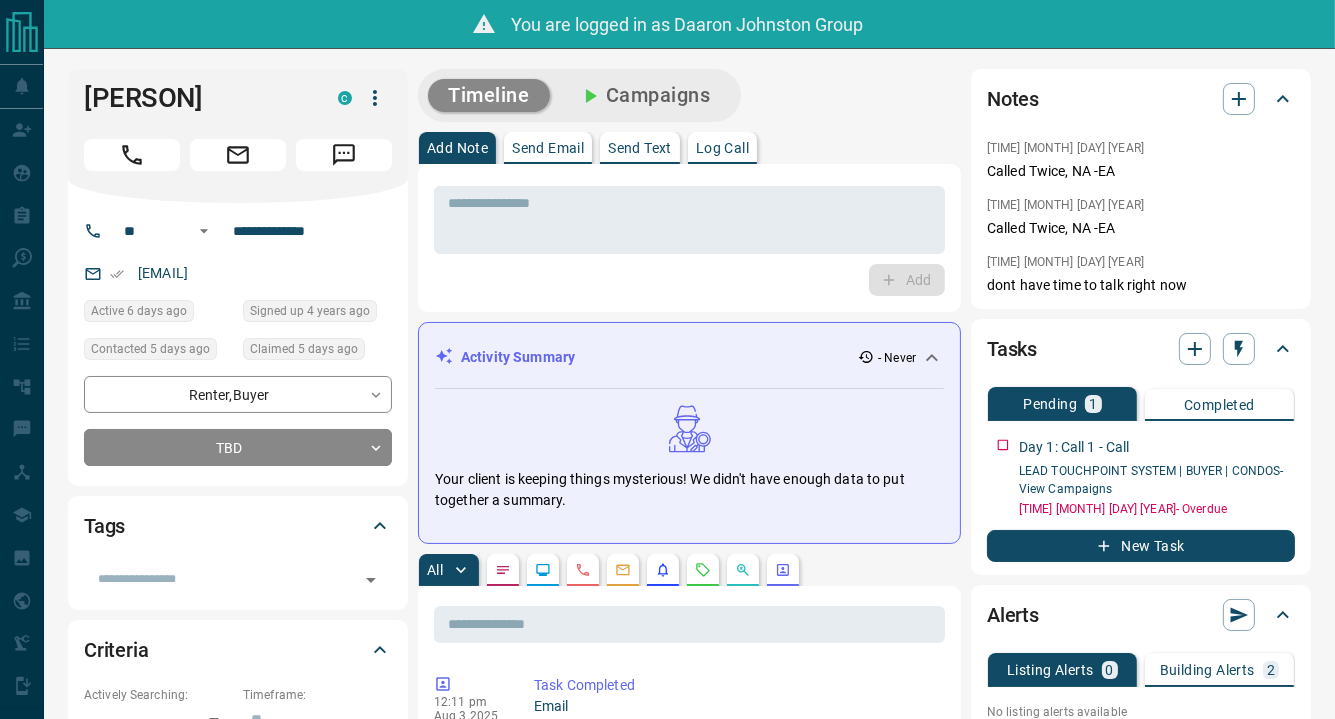 drag, startPoint x: 444, startPoint y: 269, endPoint x: 485, endPoint y: 205, distance: 76.00658 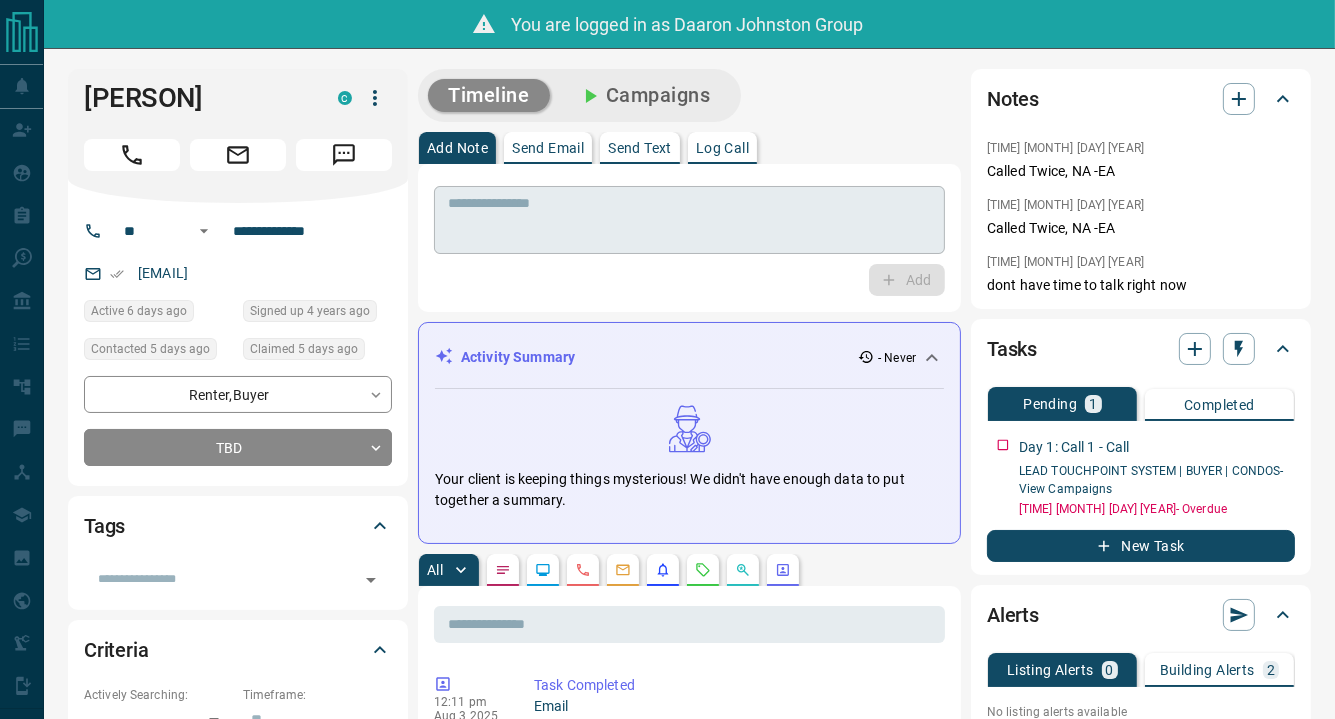 click on "Add" at bounding box center (689, 280) 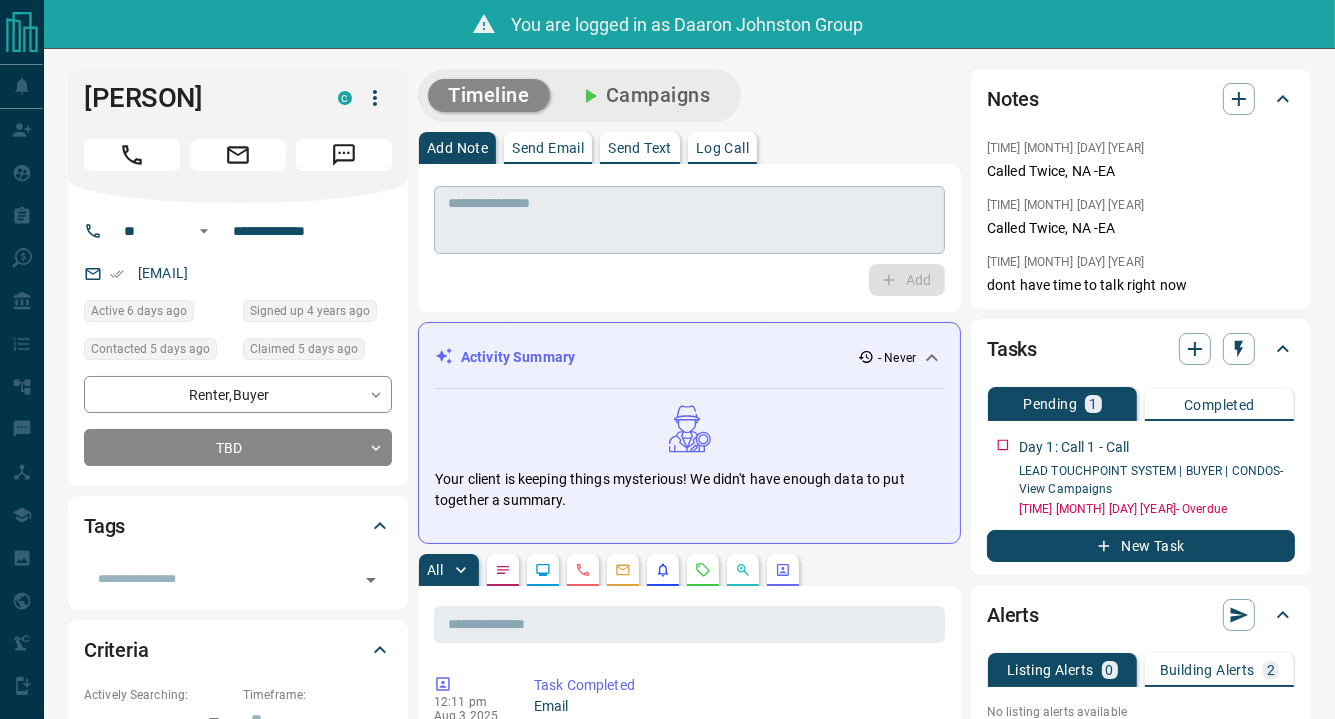 click at bounding box center [689, 220] 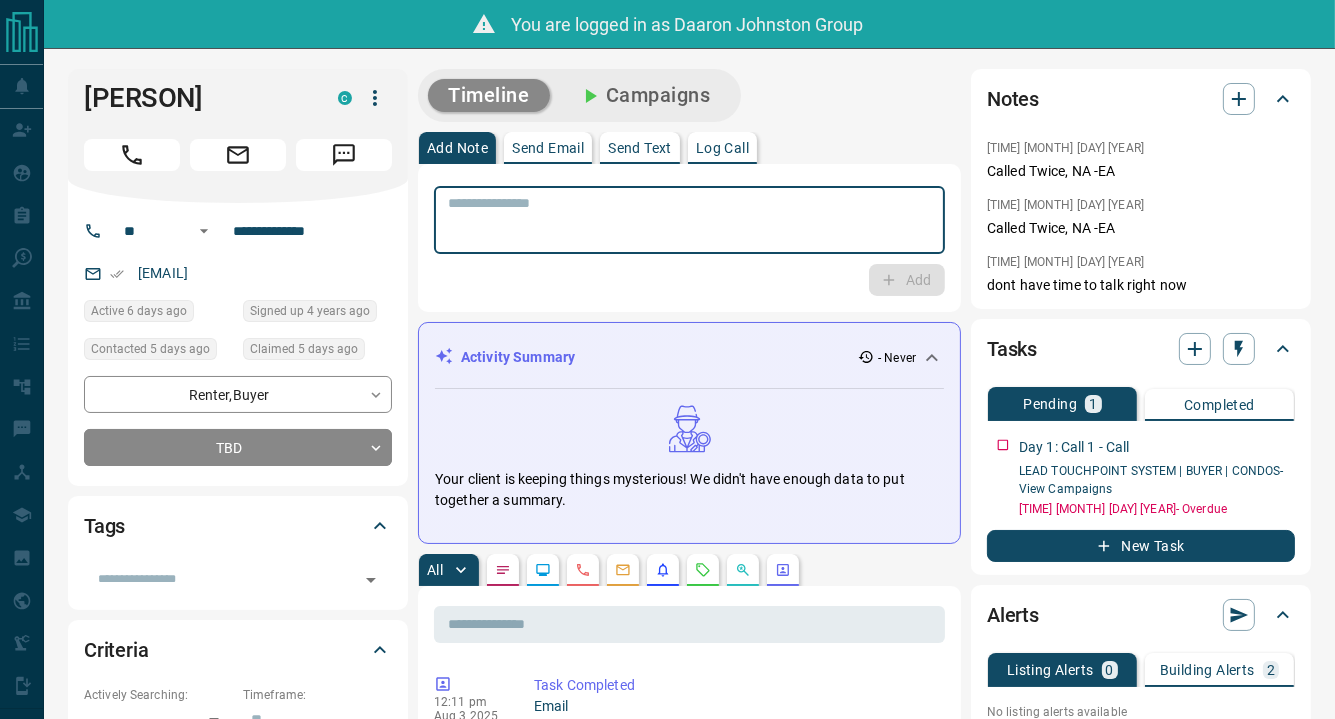 paste on "**********" 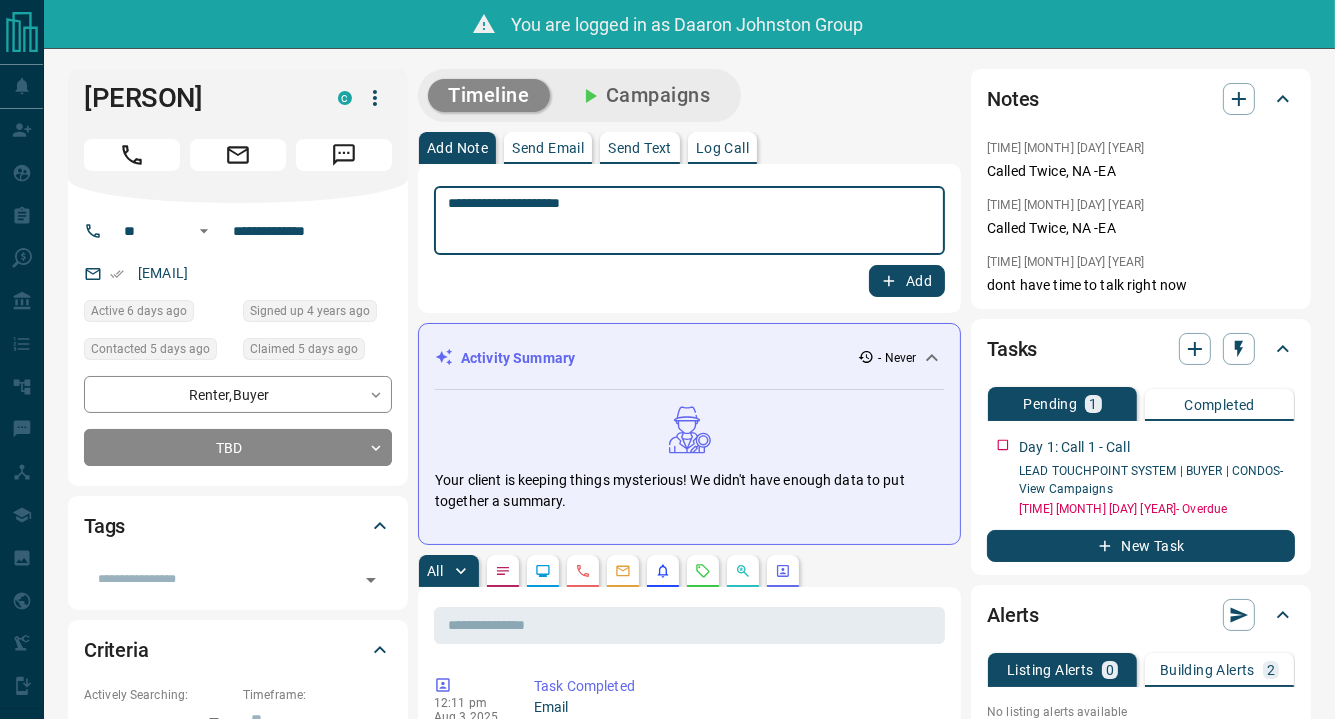 type on "**********" 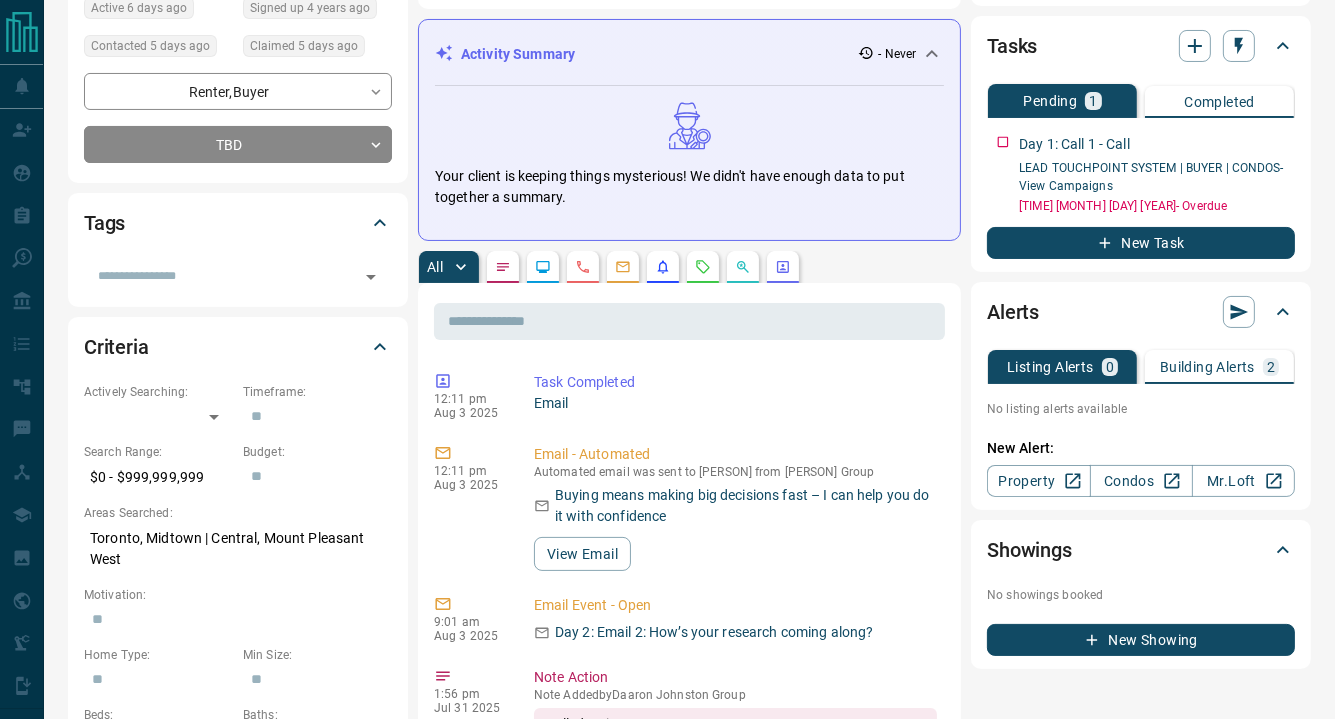 scroll, scrollTop: 500, scrollLeft: 0, axis: vertical 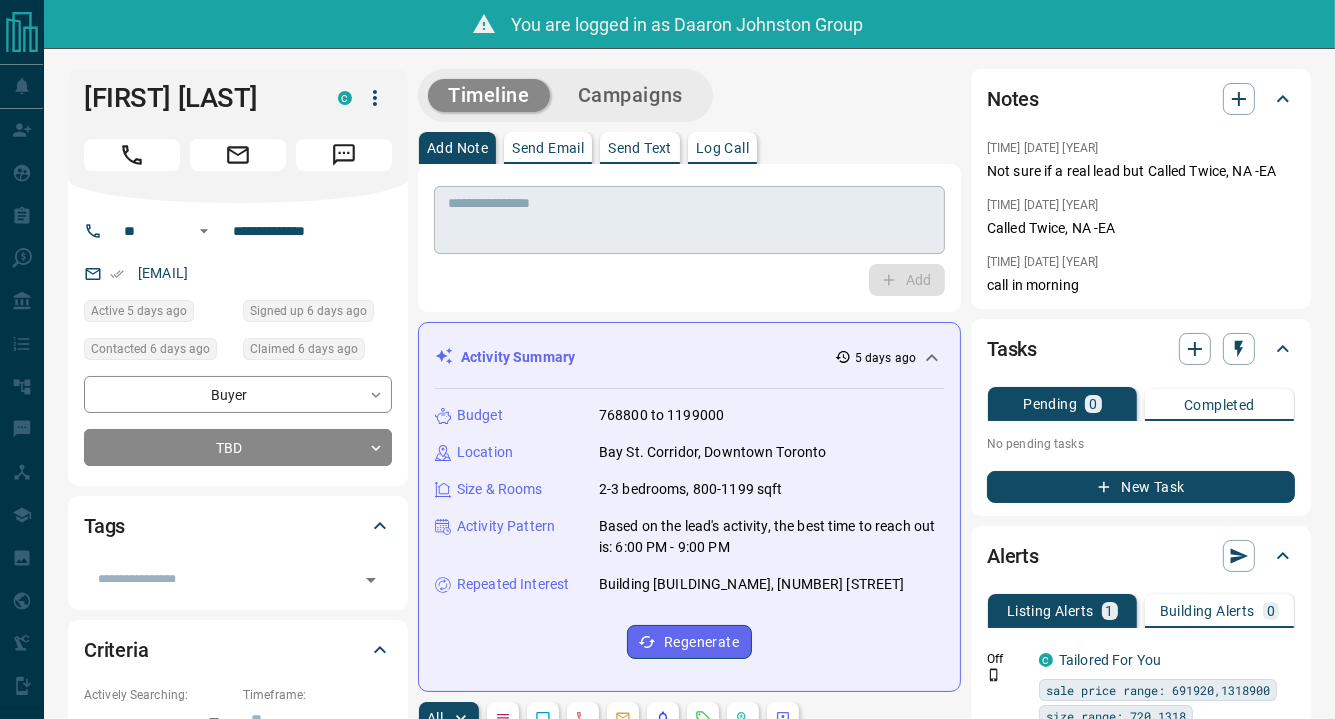 click at bounding box center [689, 220] 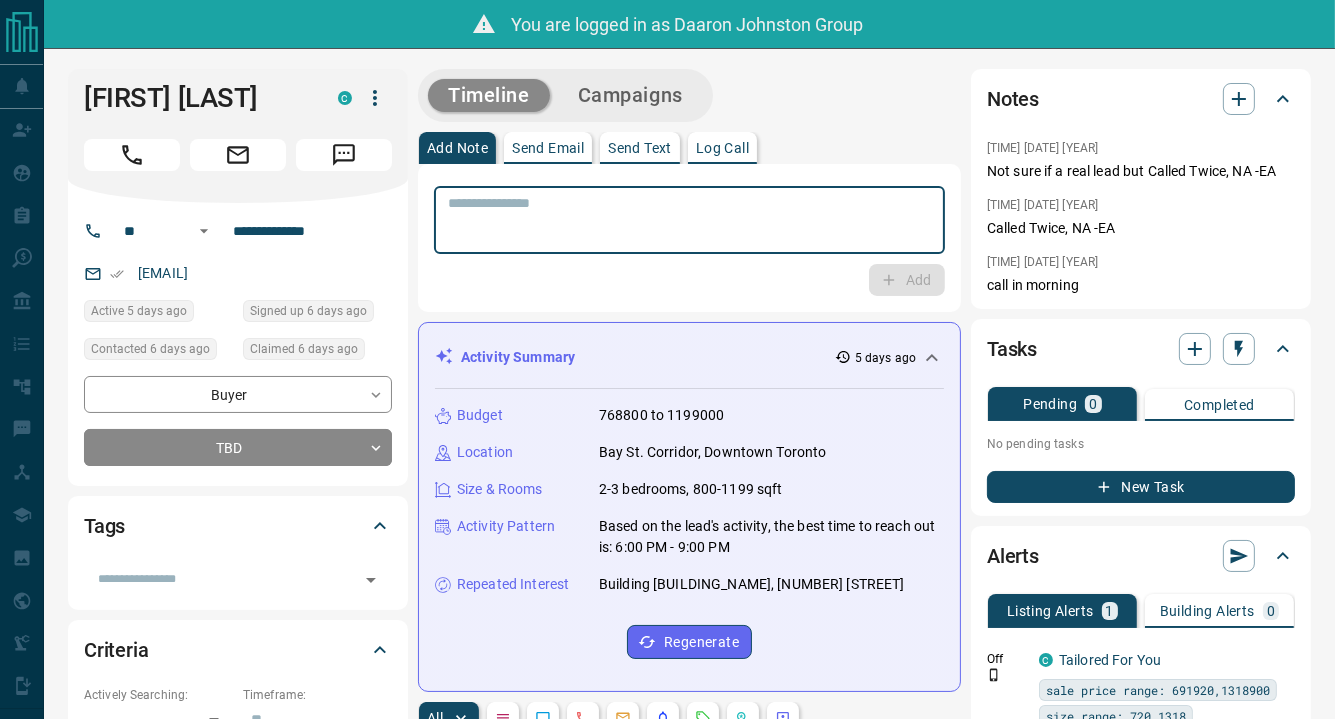 type on "*" 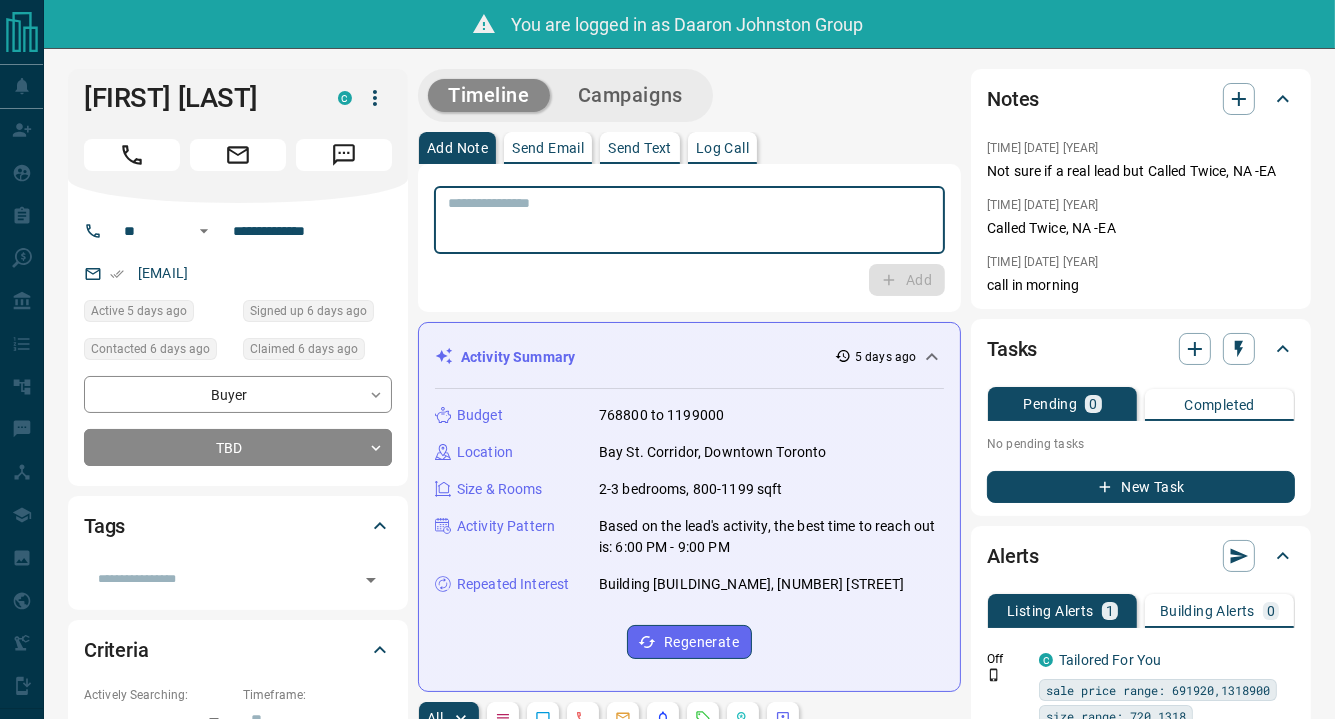 paste on "**********" 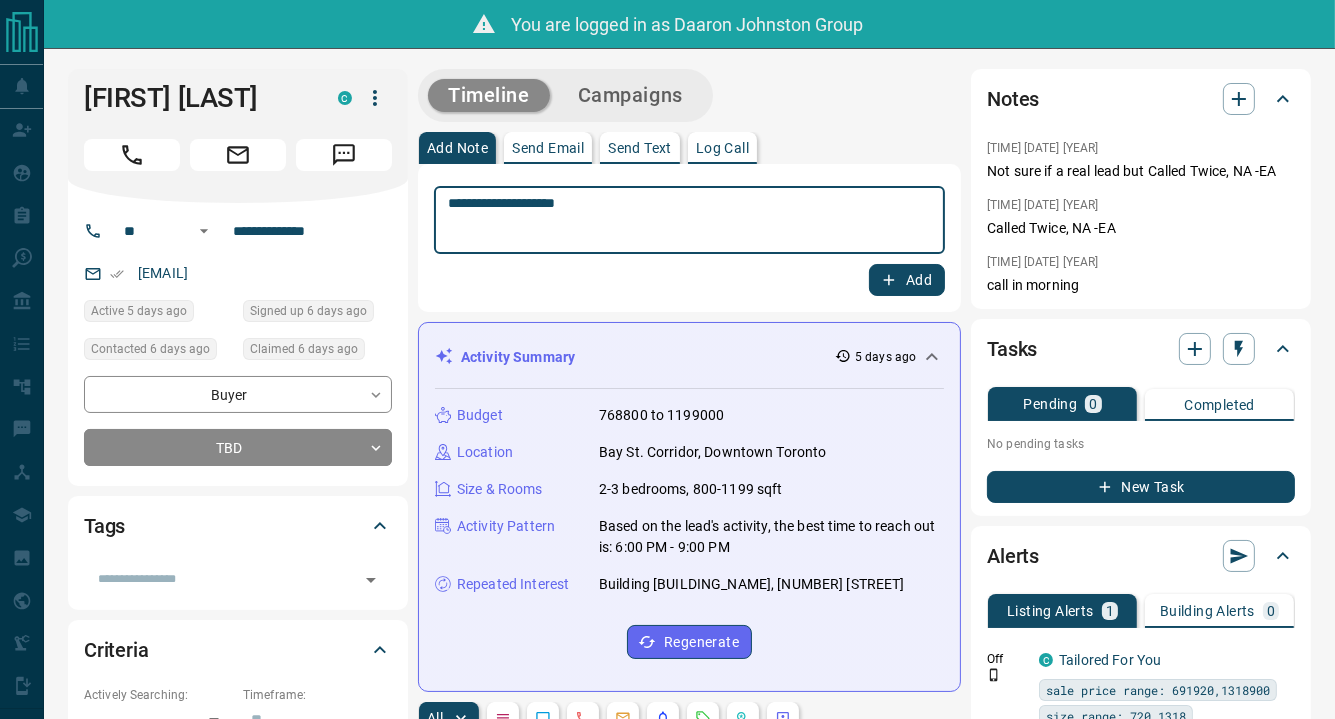 type on "**********" 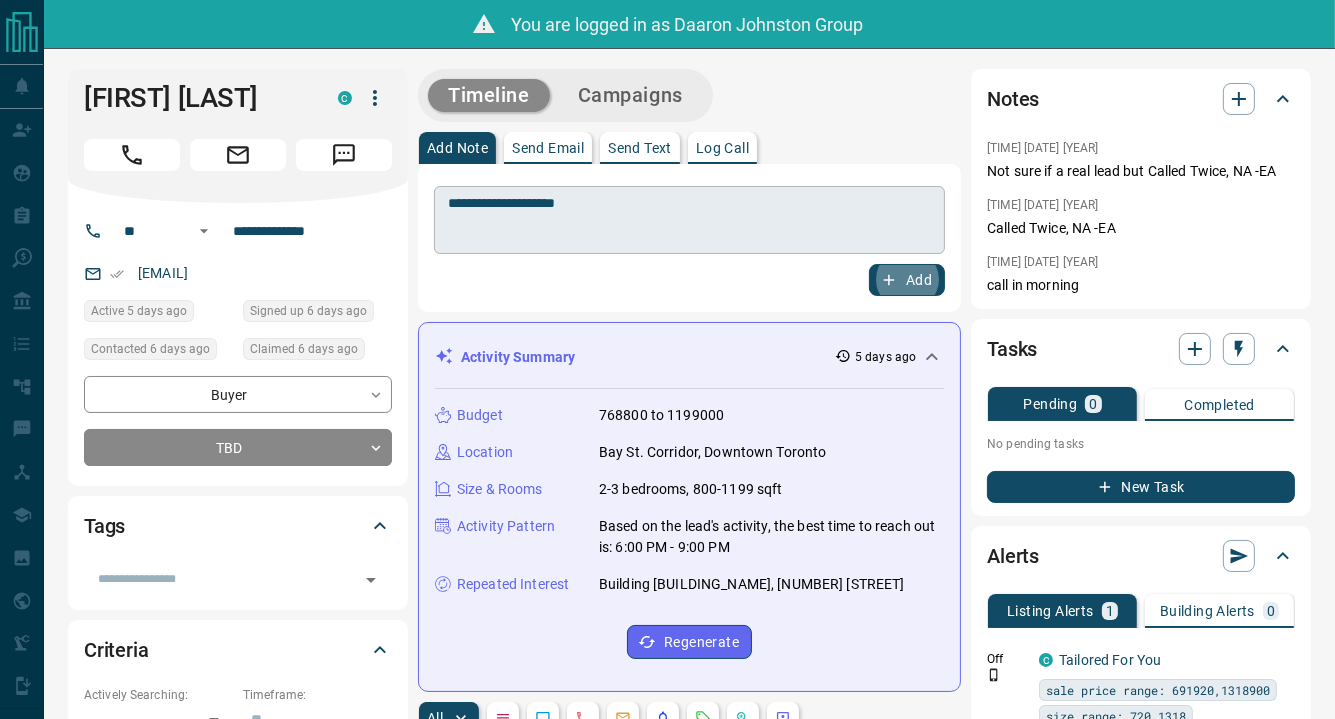 type 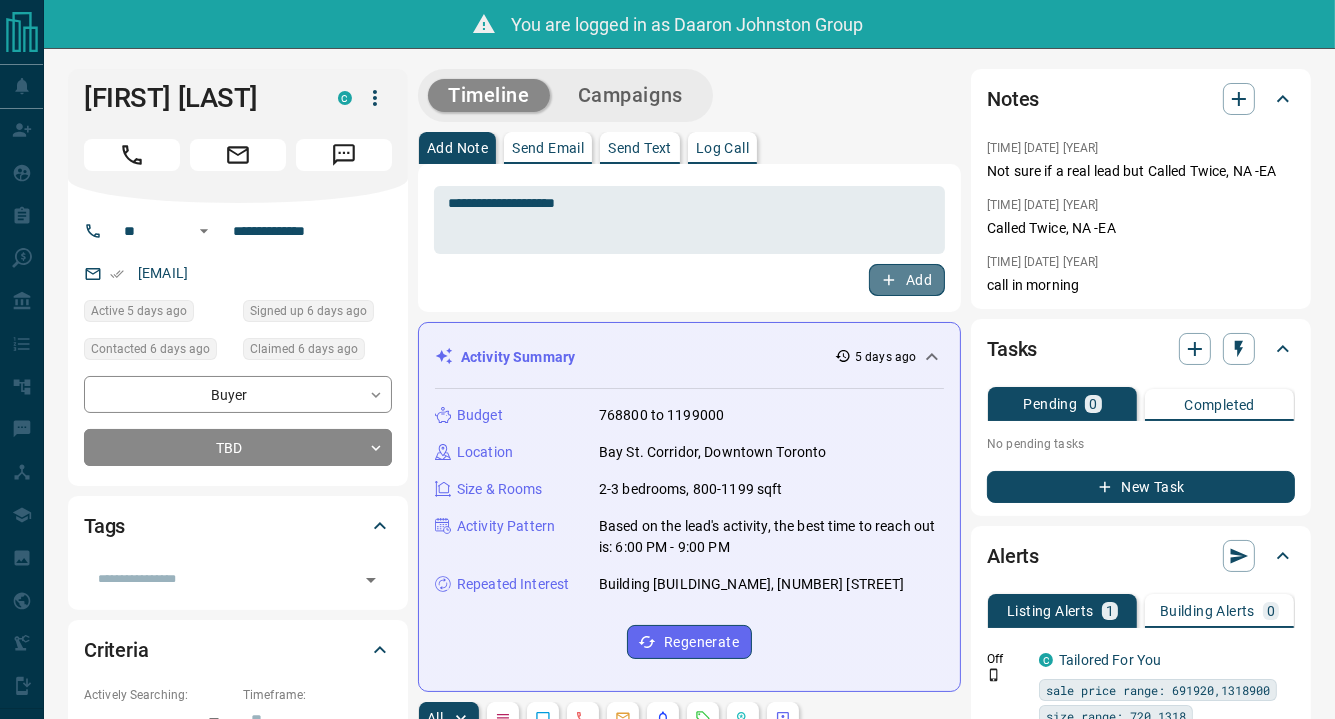 click on "Add" at bounding box center (907, 280) 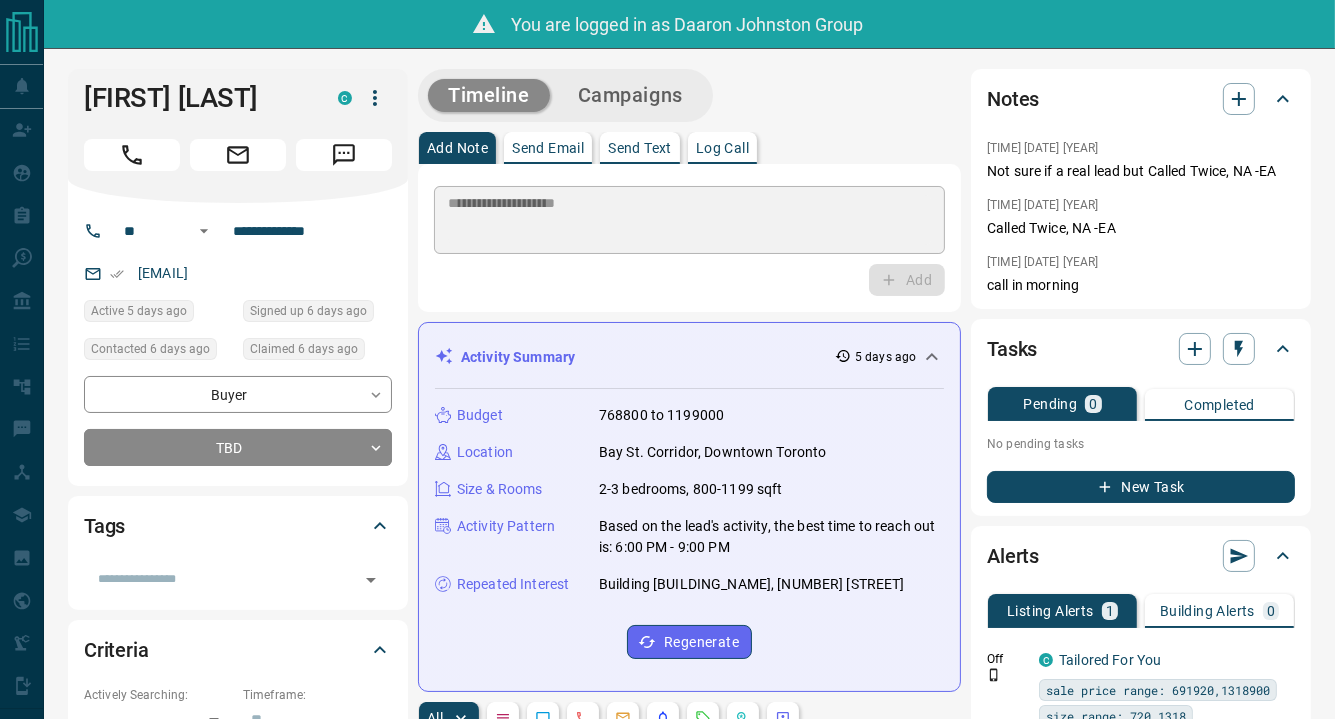 click on "Timeline Campaigns" at bounding box center [689, 95] 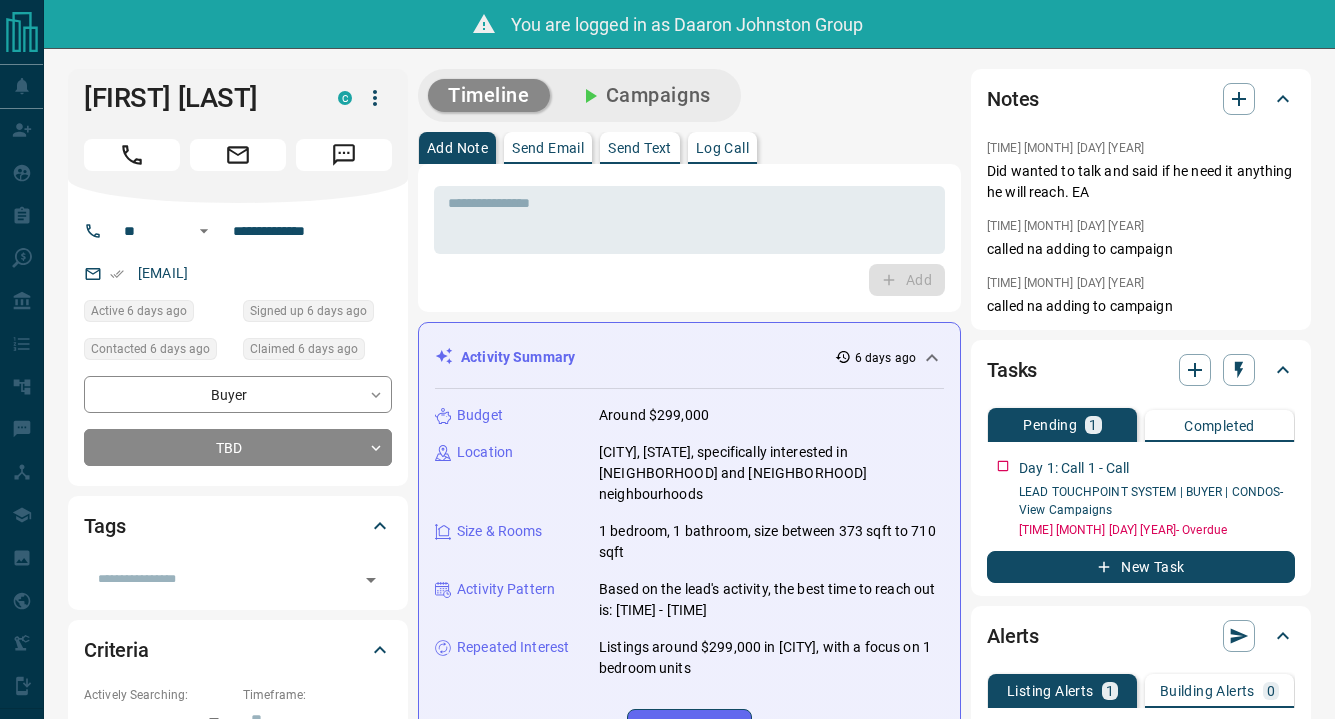 scroll, scrollTop: 0, scrollLeft: 0, axis: both 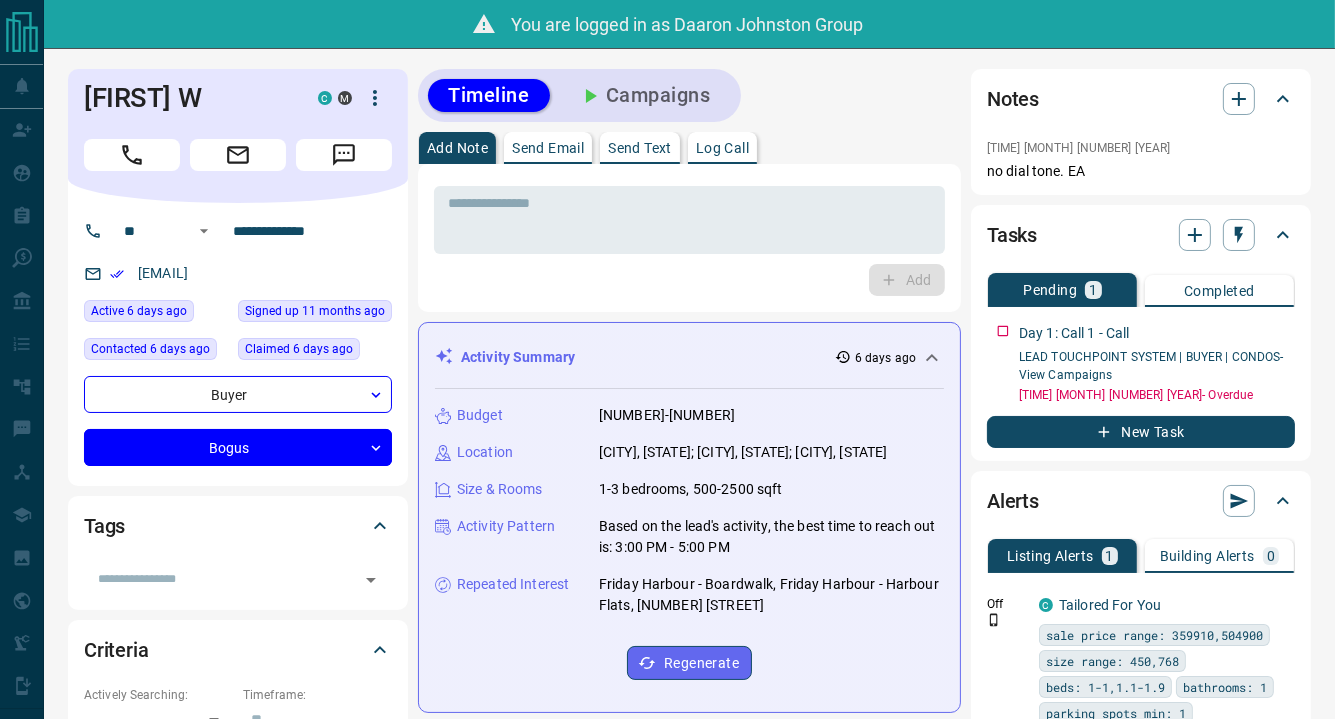 click on "Add" at bounding box center [689, 280] 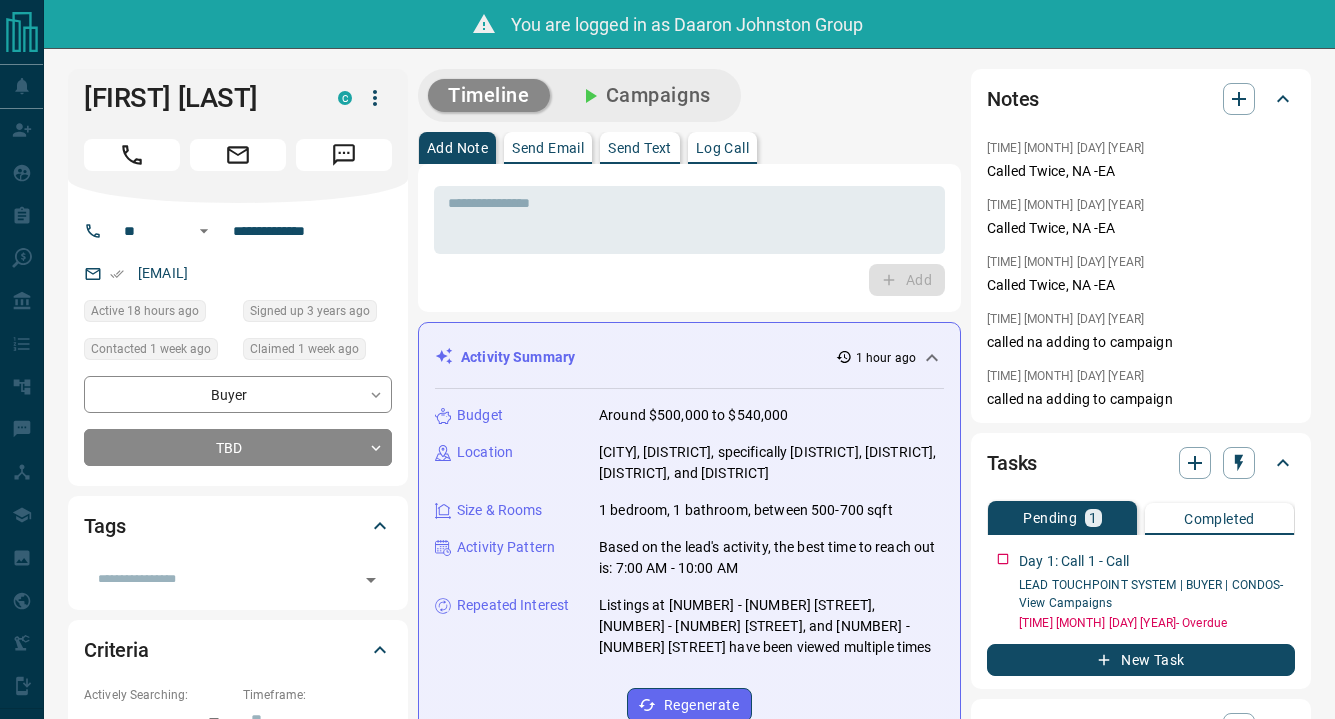 scroll, scrollTop: 0, scrollLeft: 0, axis: both 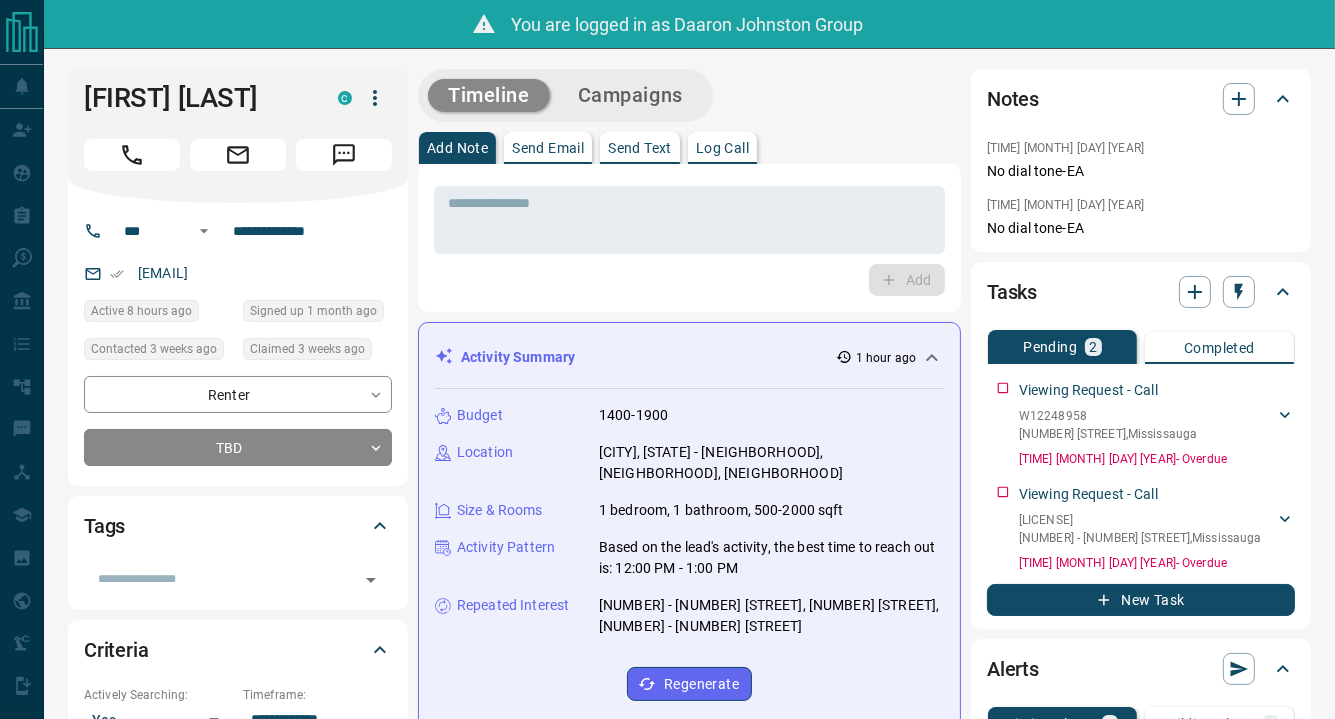 click on "Timeline Campaigns" at bounding box center (689, 95) 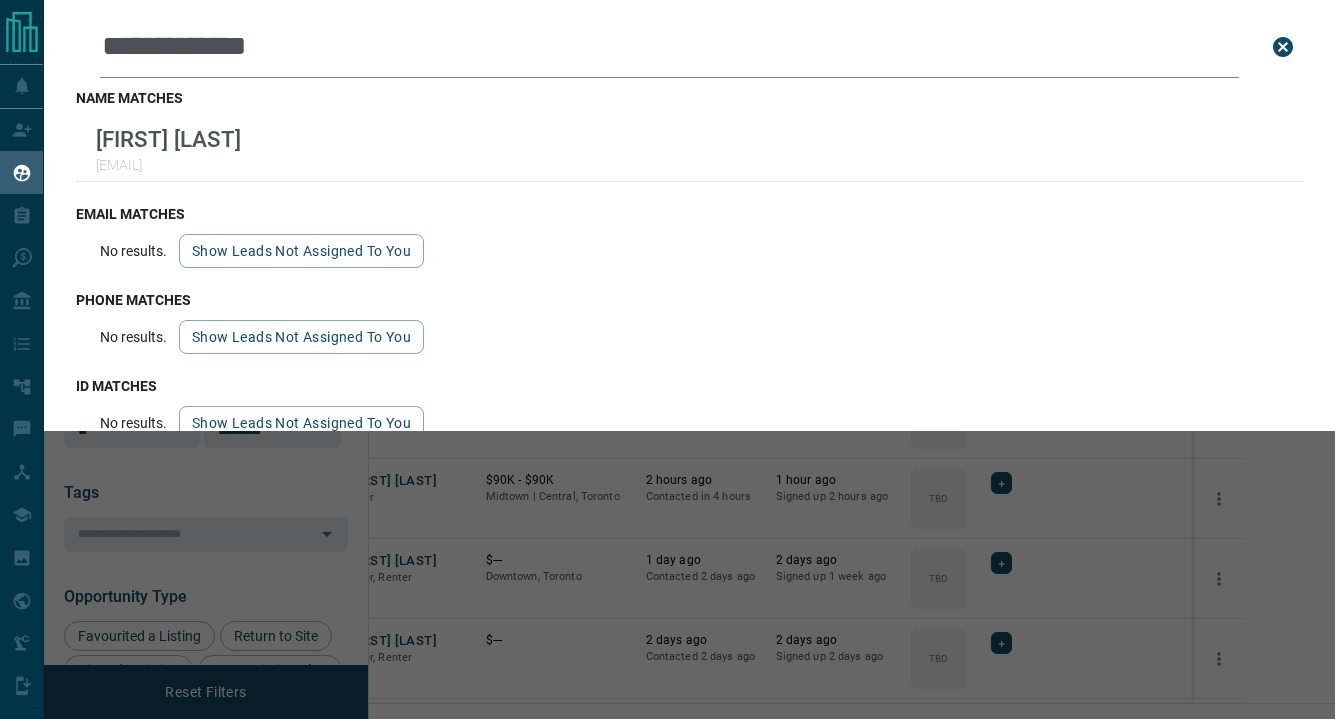 scroll, scrollTop: 0, scrollLeft: 0, axis: both 